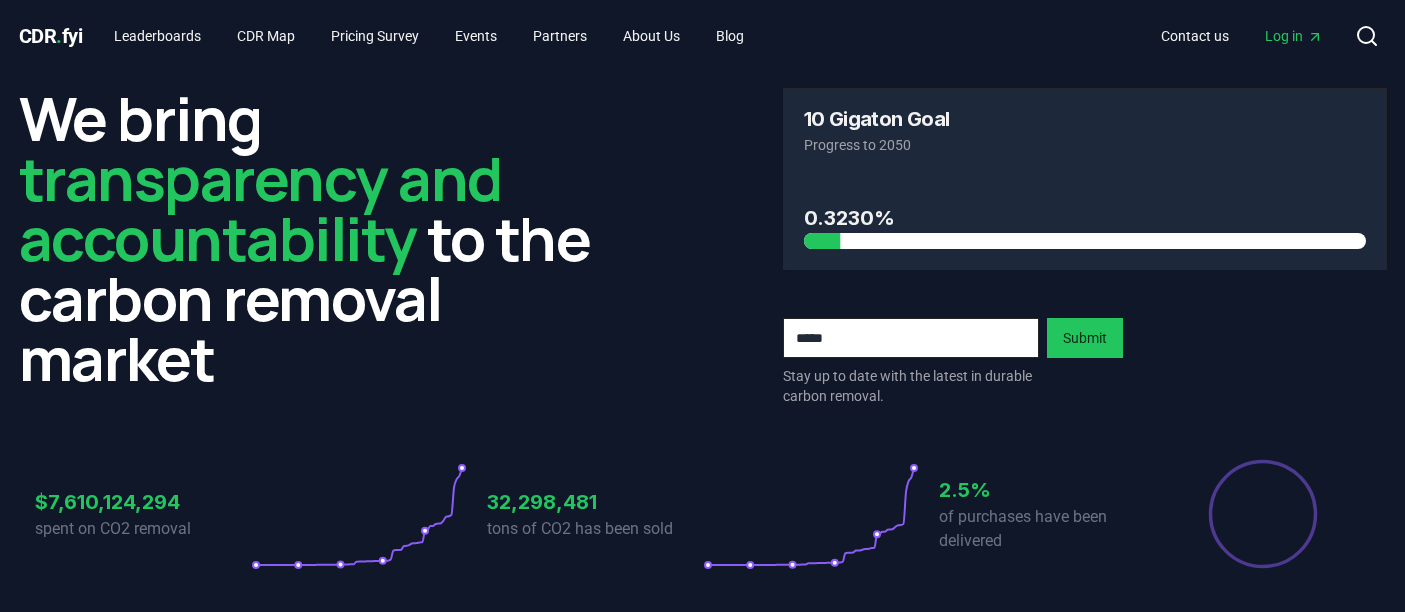 scroll, scrollTop: 1666, scrollLeft: 0, axis: vertical 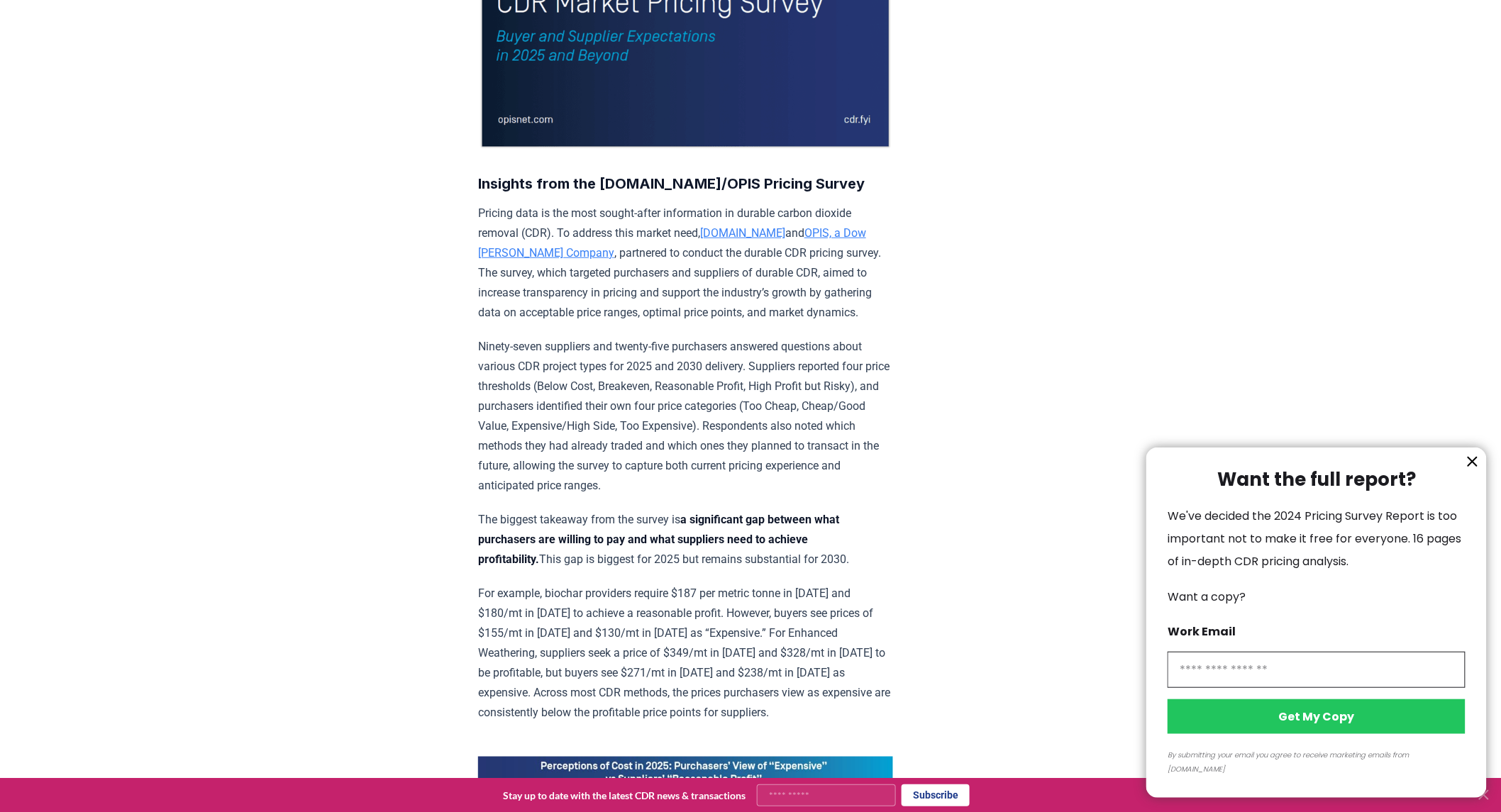 click 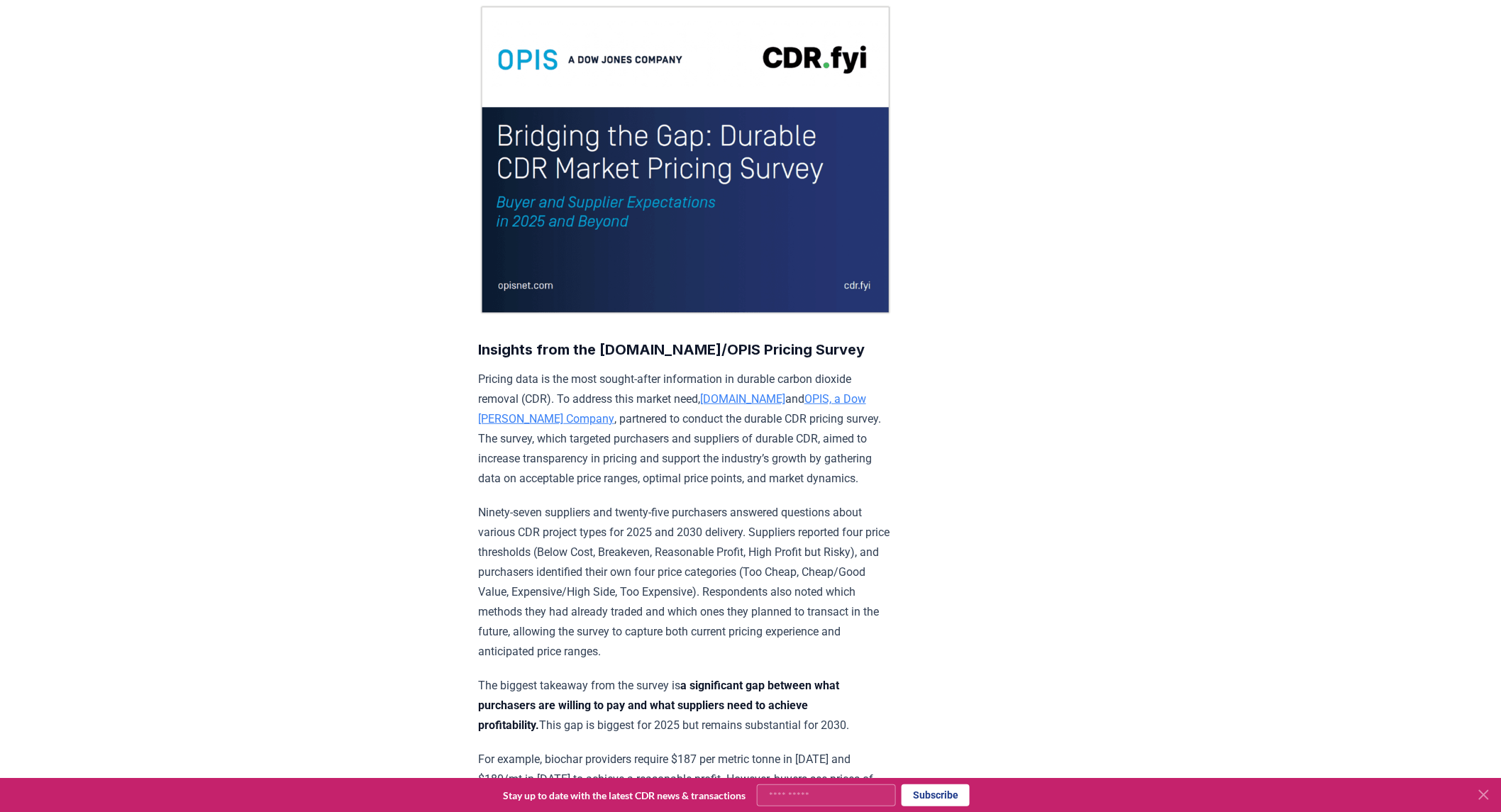 scroll, scrollTop: 0, scrollLeft: 0, axis: both 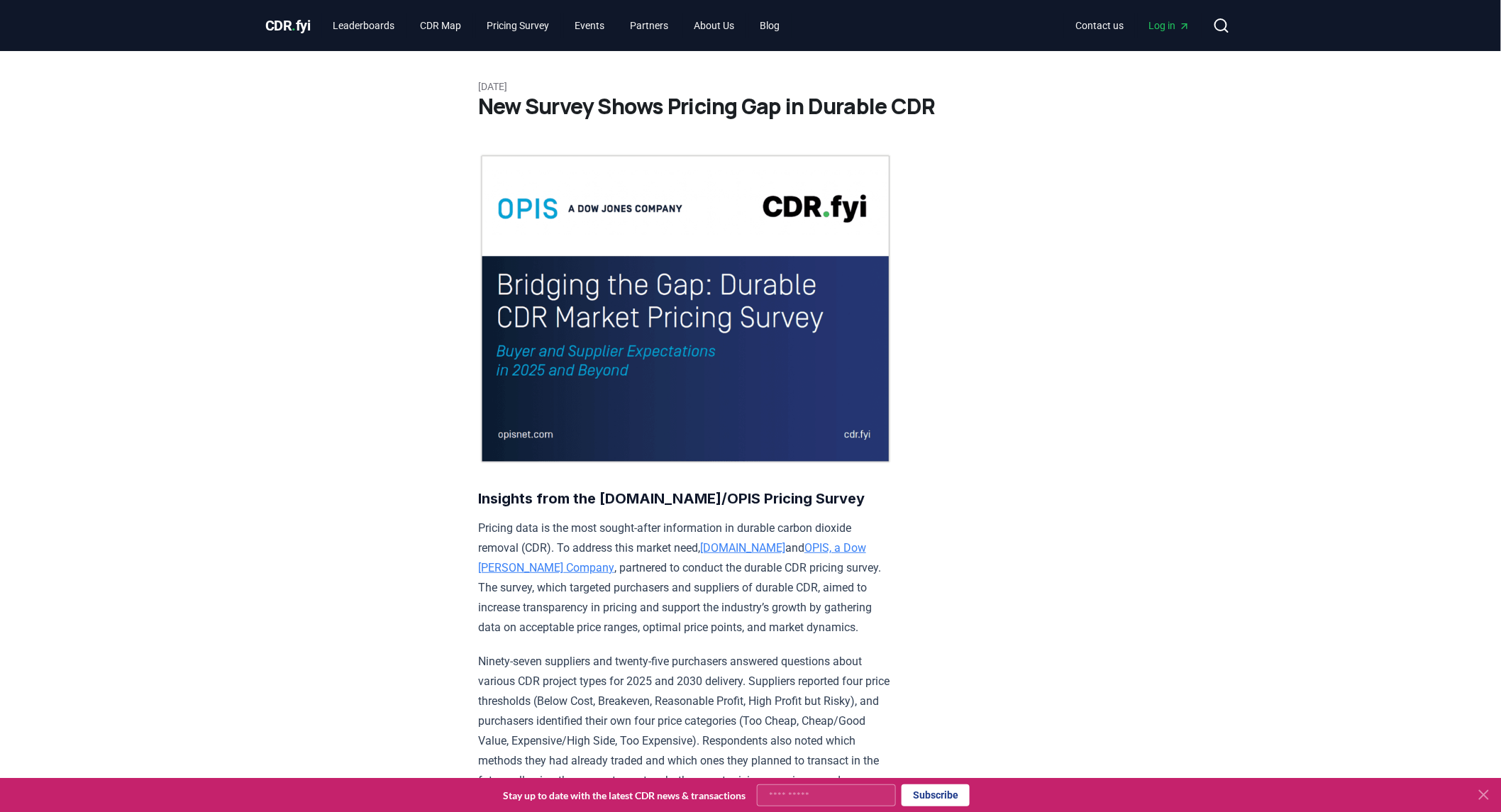 click on "CDR . fyi" at bounding box center (288, 26) 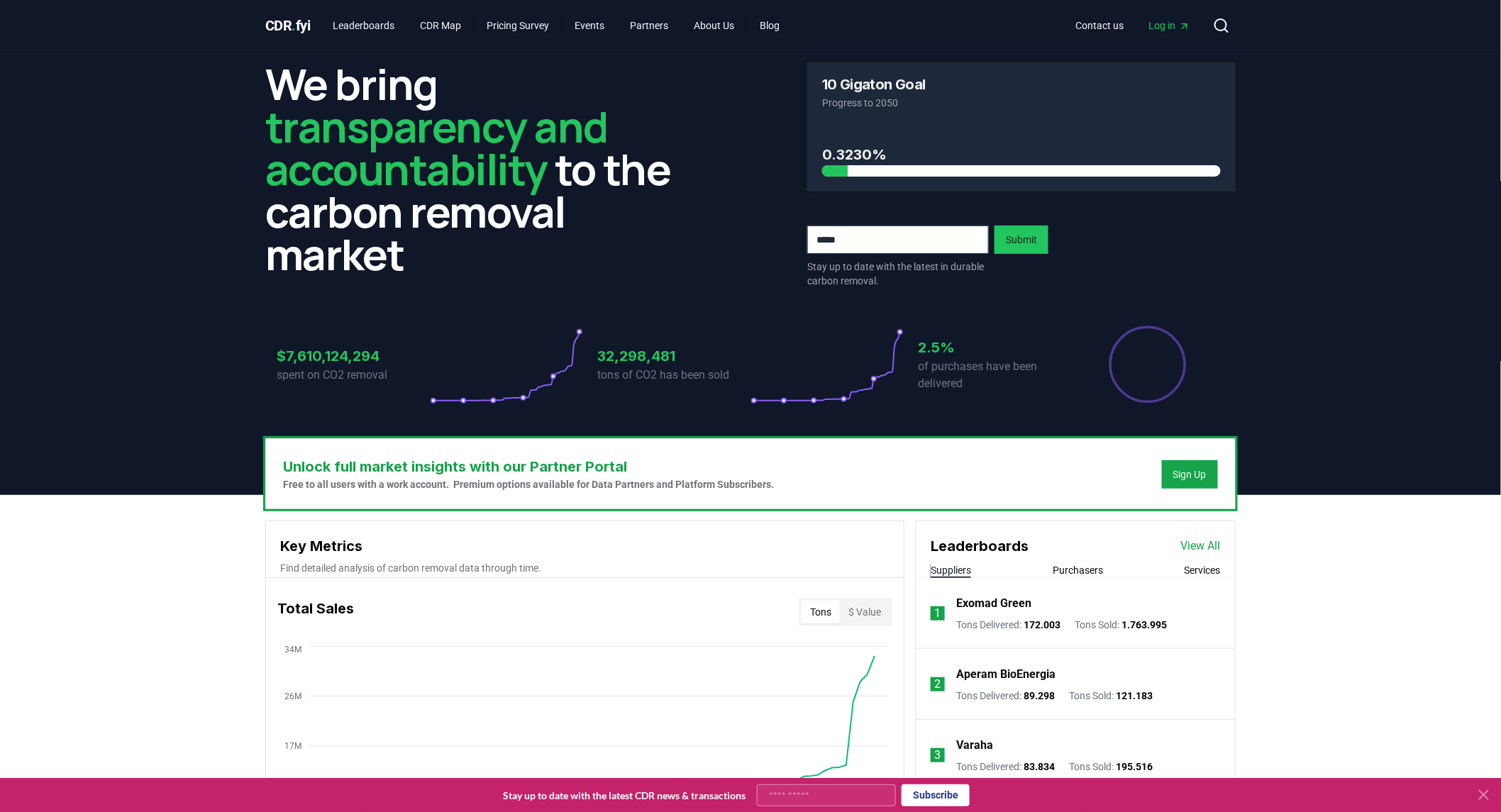 drag, startPoint x: 899, startPoint y: 328, endPoint x: 864, endPoint y: 359, distance: 46.7547 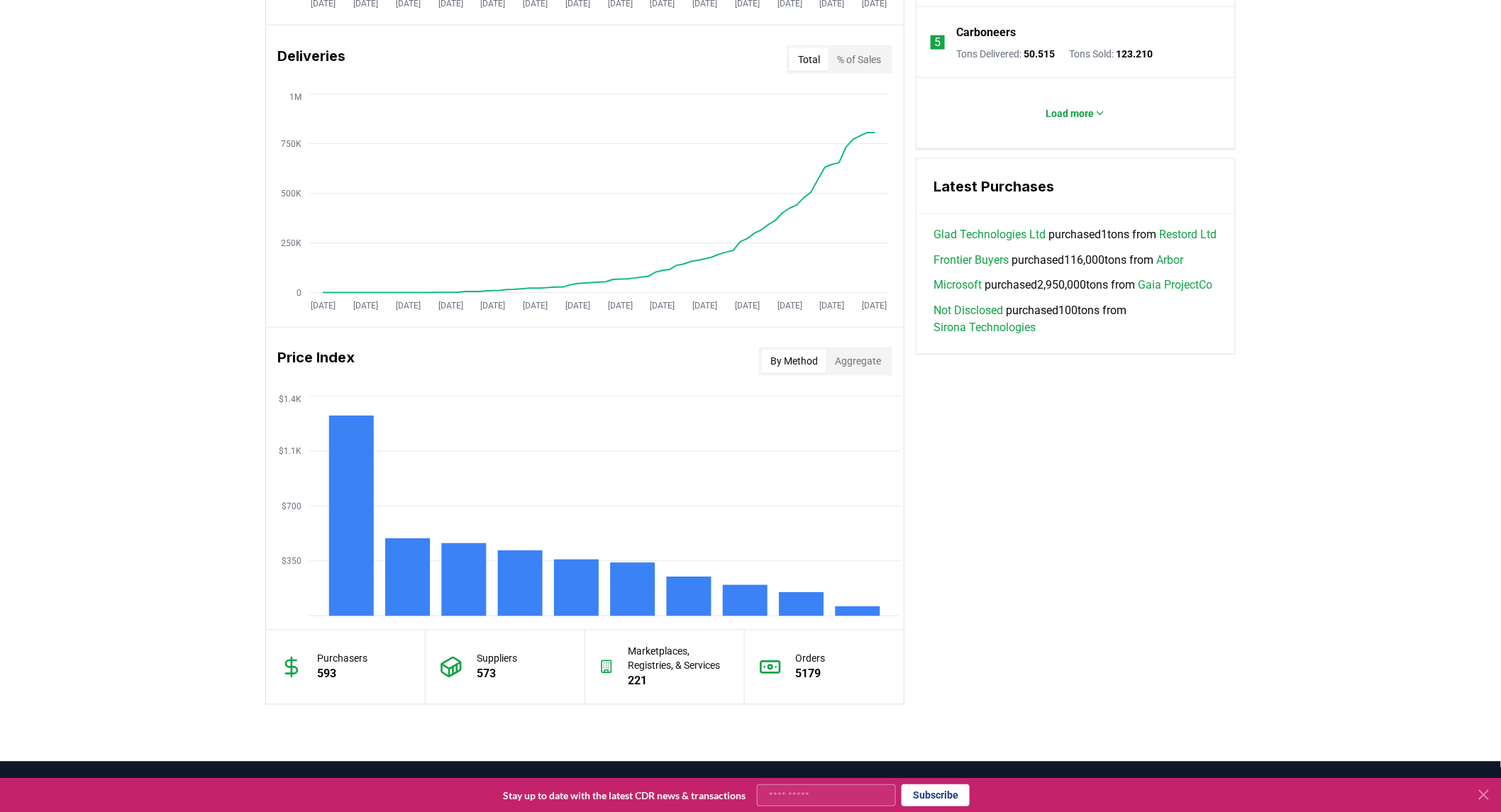 scroll, scrollTop: 945, scrollLeft: 0, axis: vertical 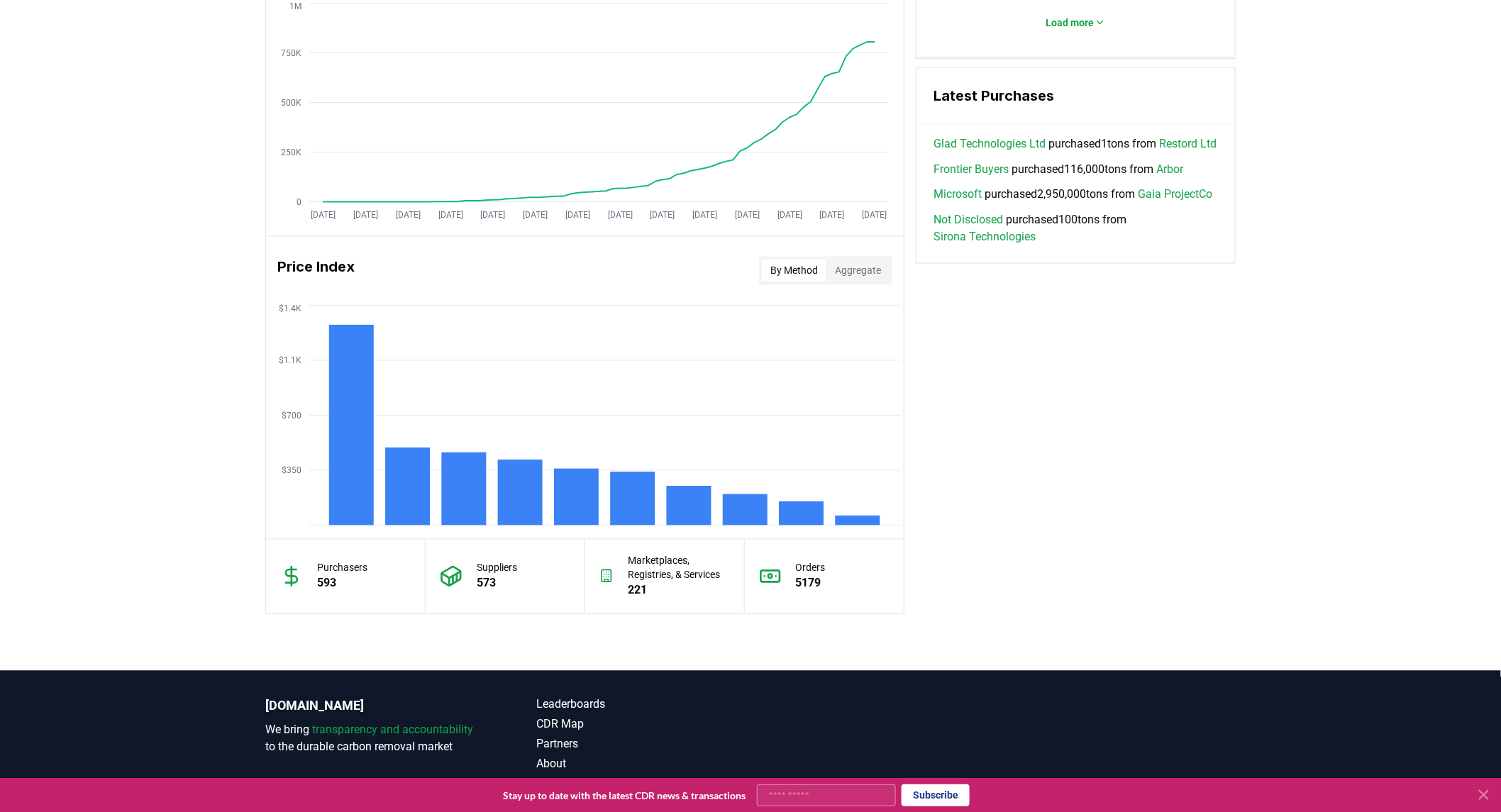 click on "Aggregate" at bounding box center [858, 271] 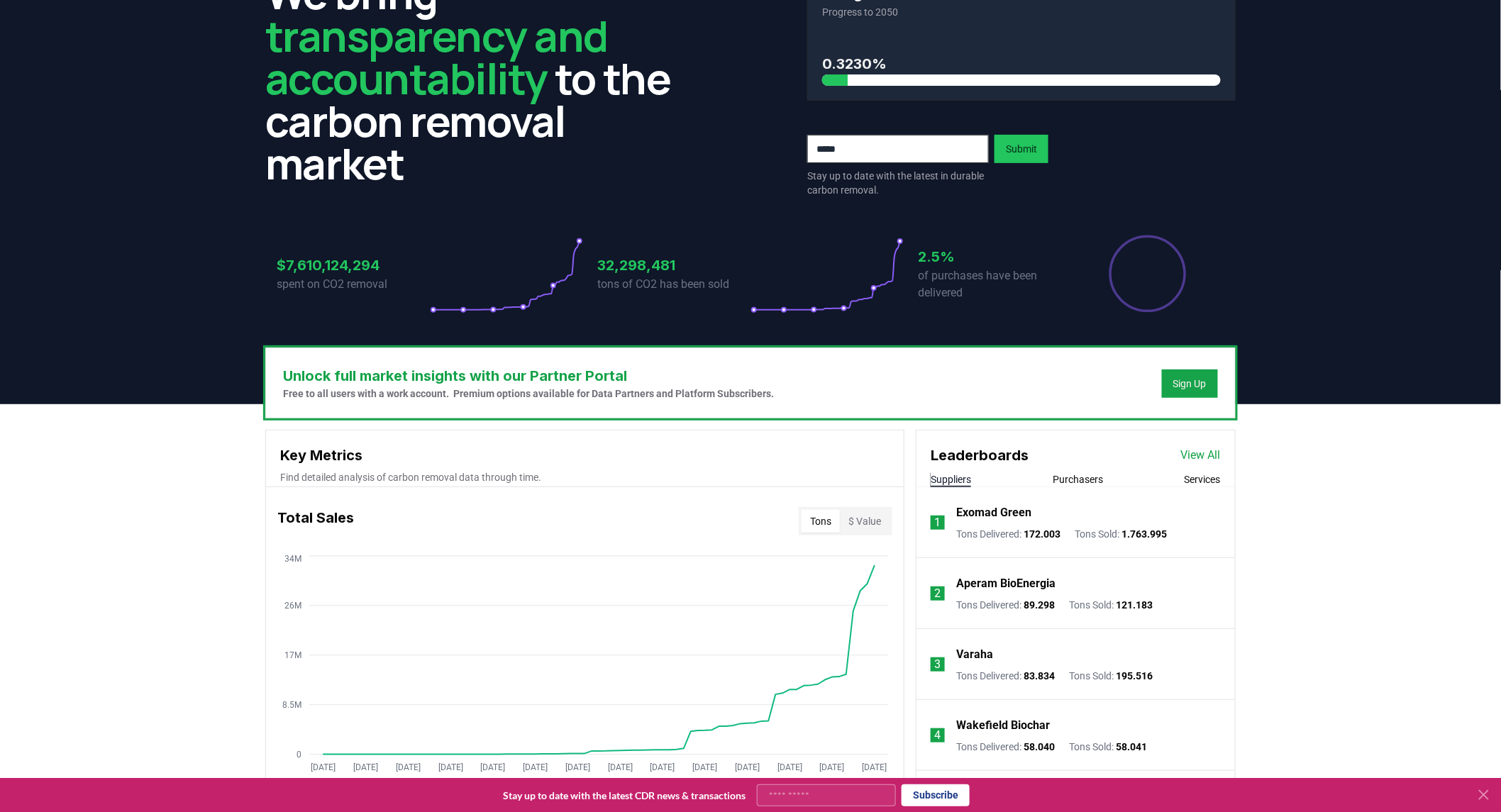 scroll, scrollTop: 0, scrollLeft: 0, axis: both 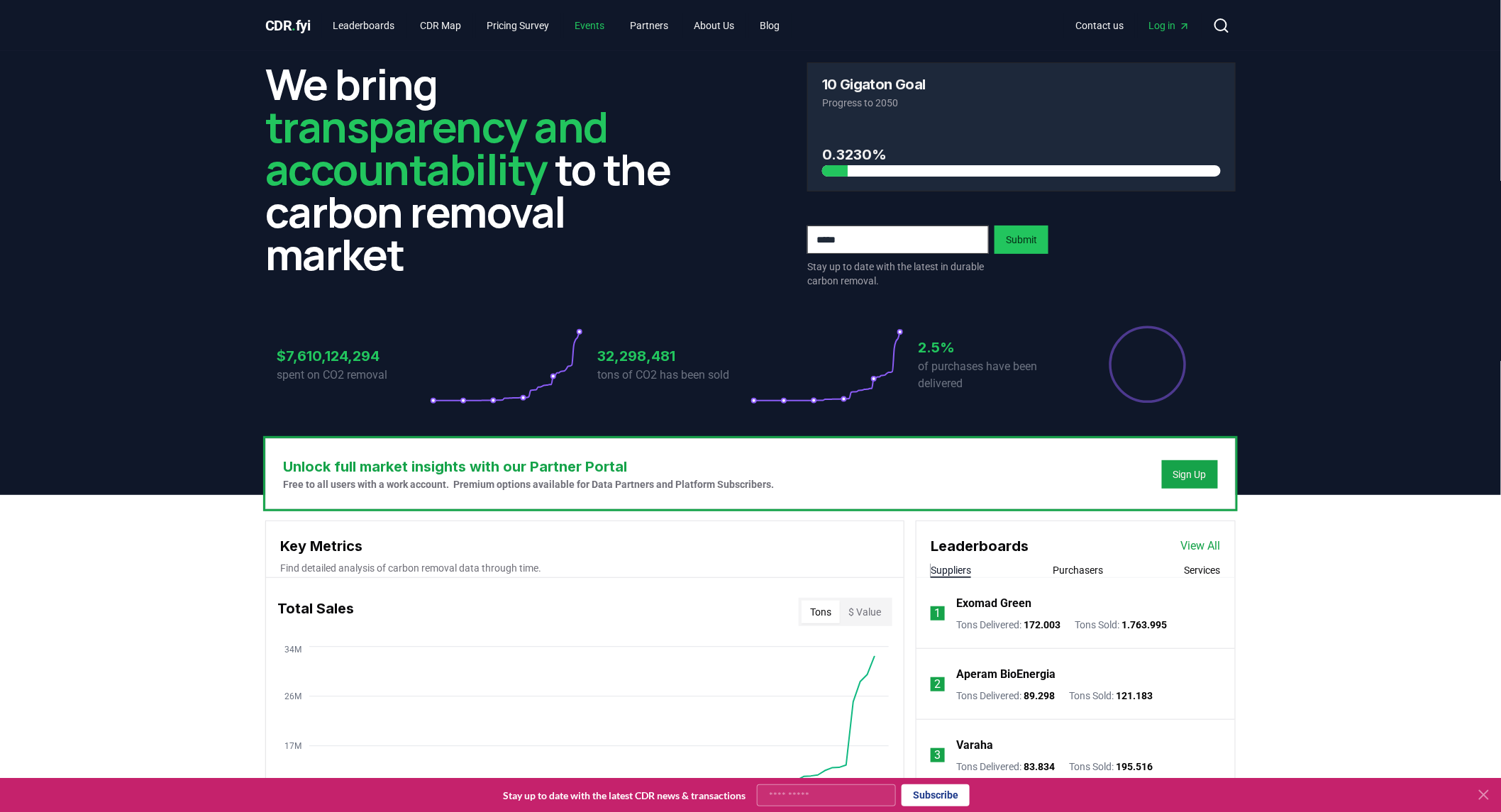 click on "Events" at bounding box center [590, 26] 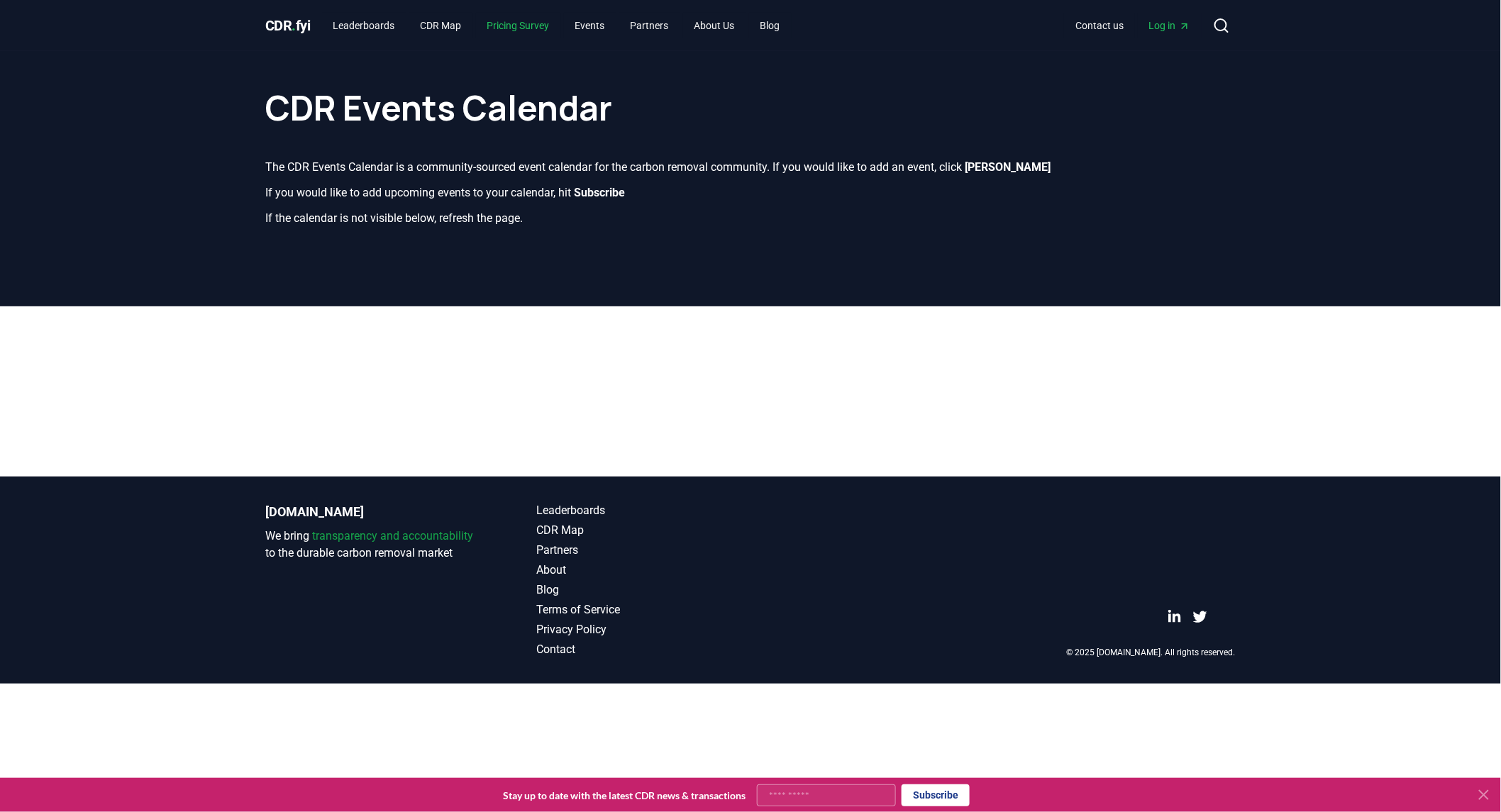 click on "Pricing Survey" at bounding box center (519, 26) 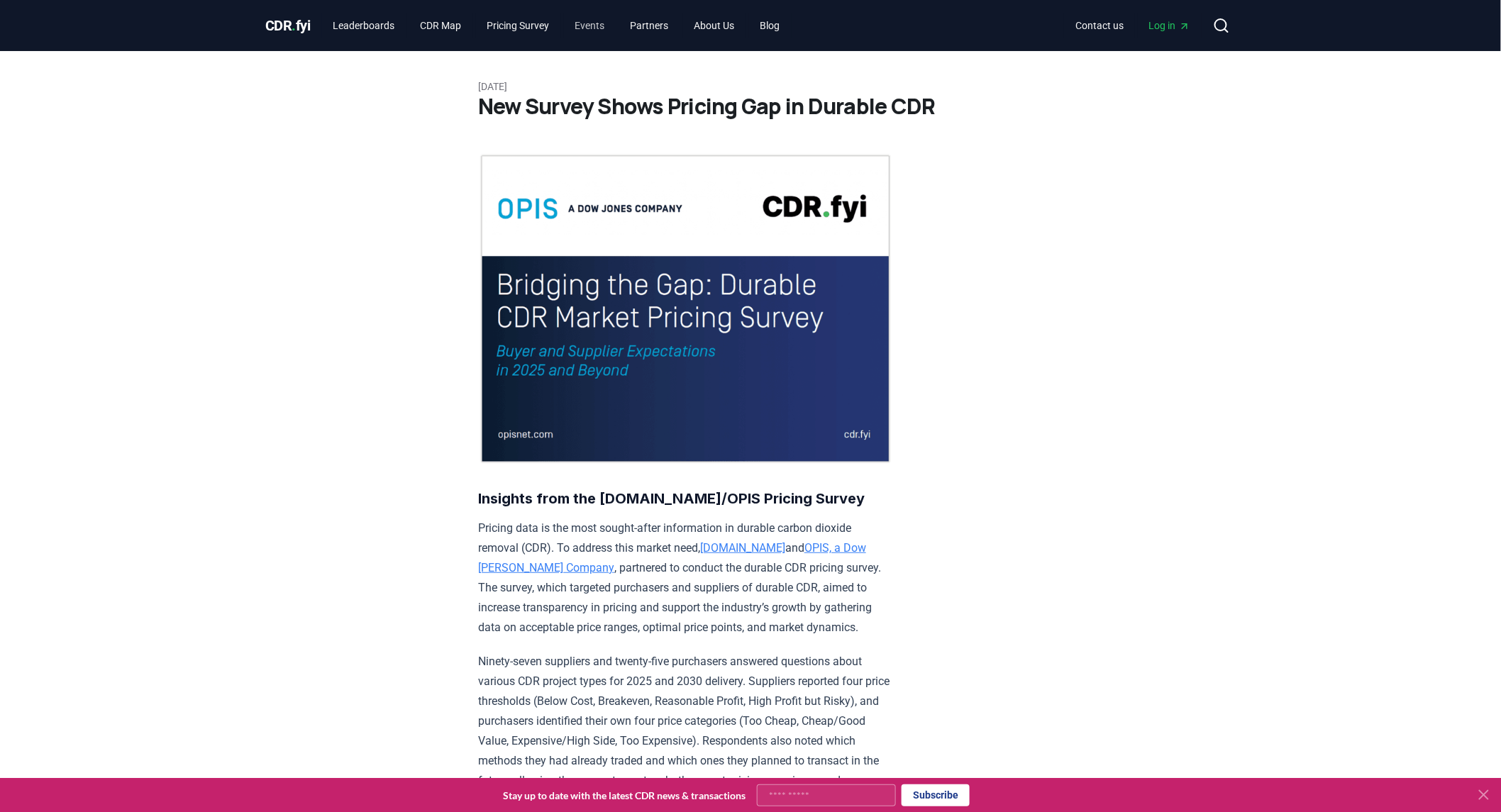 click on "Leaderboards CDR Map Pricing Survey Events Partners About Us Blog" at bounding box center [557, 26] 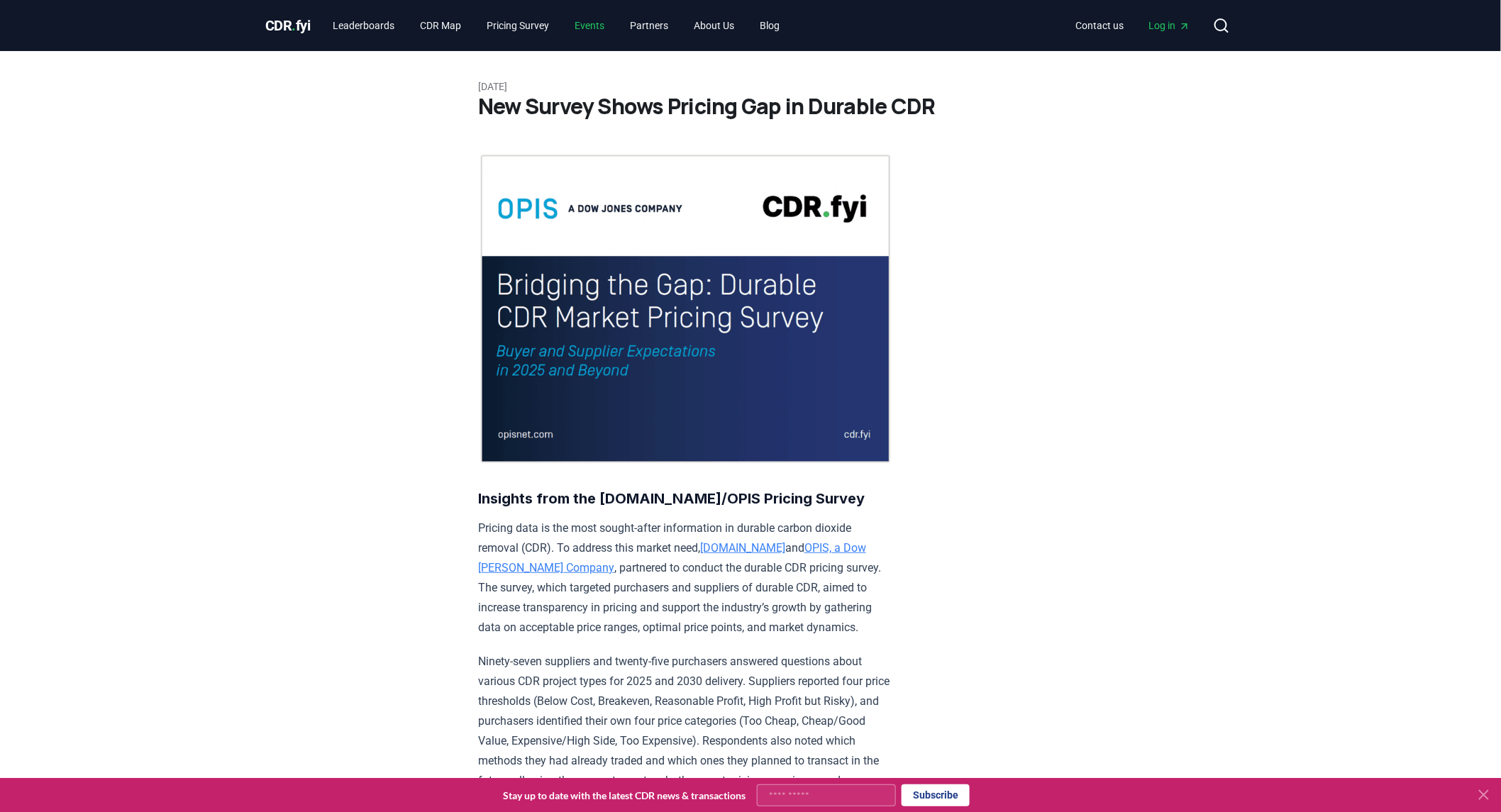 click on "Events" at bounding box center (590, 26) 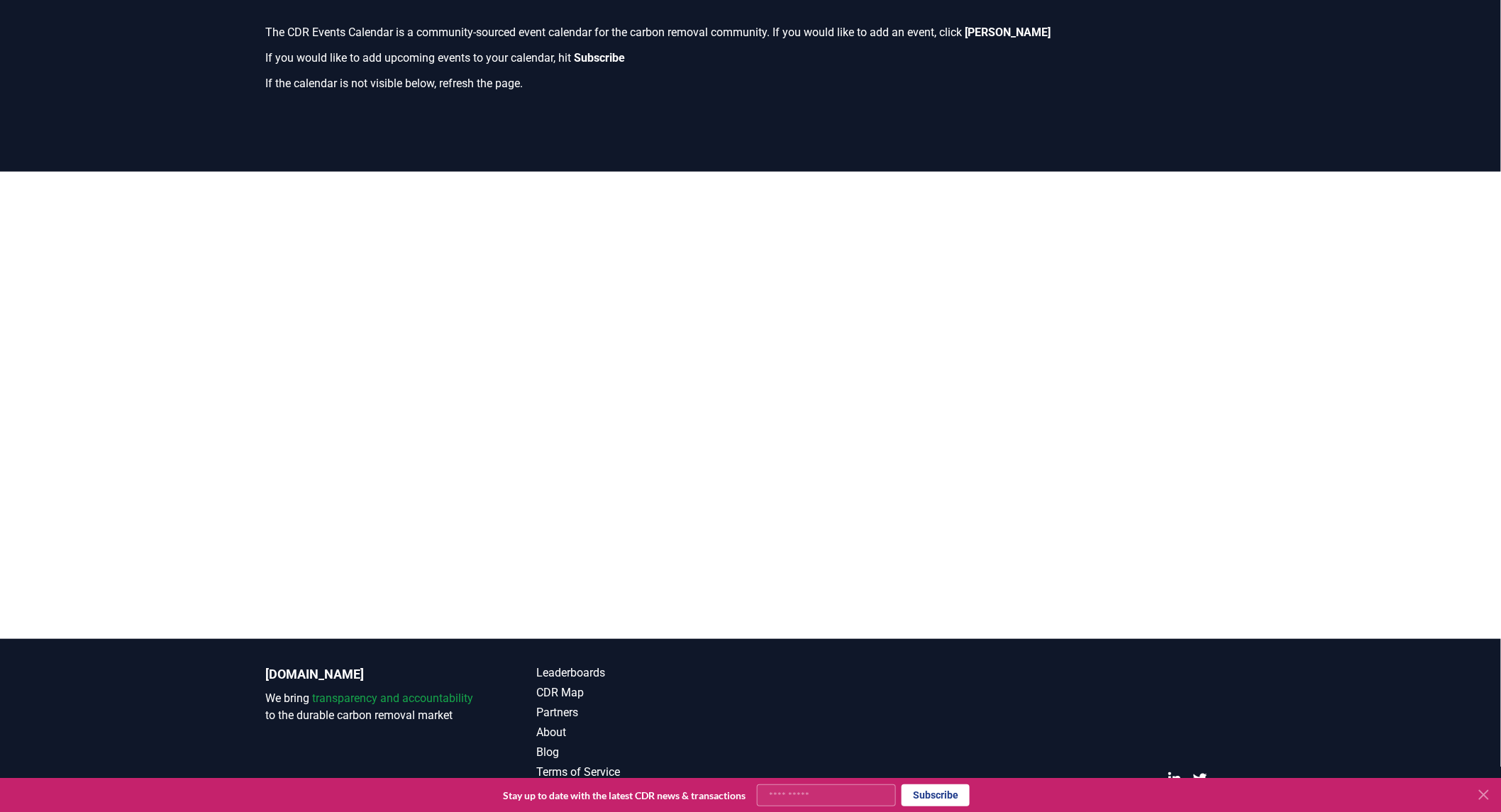 scroll, scrollTop: 168, scrollLeft: 0, axis: vertical 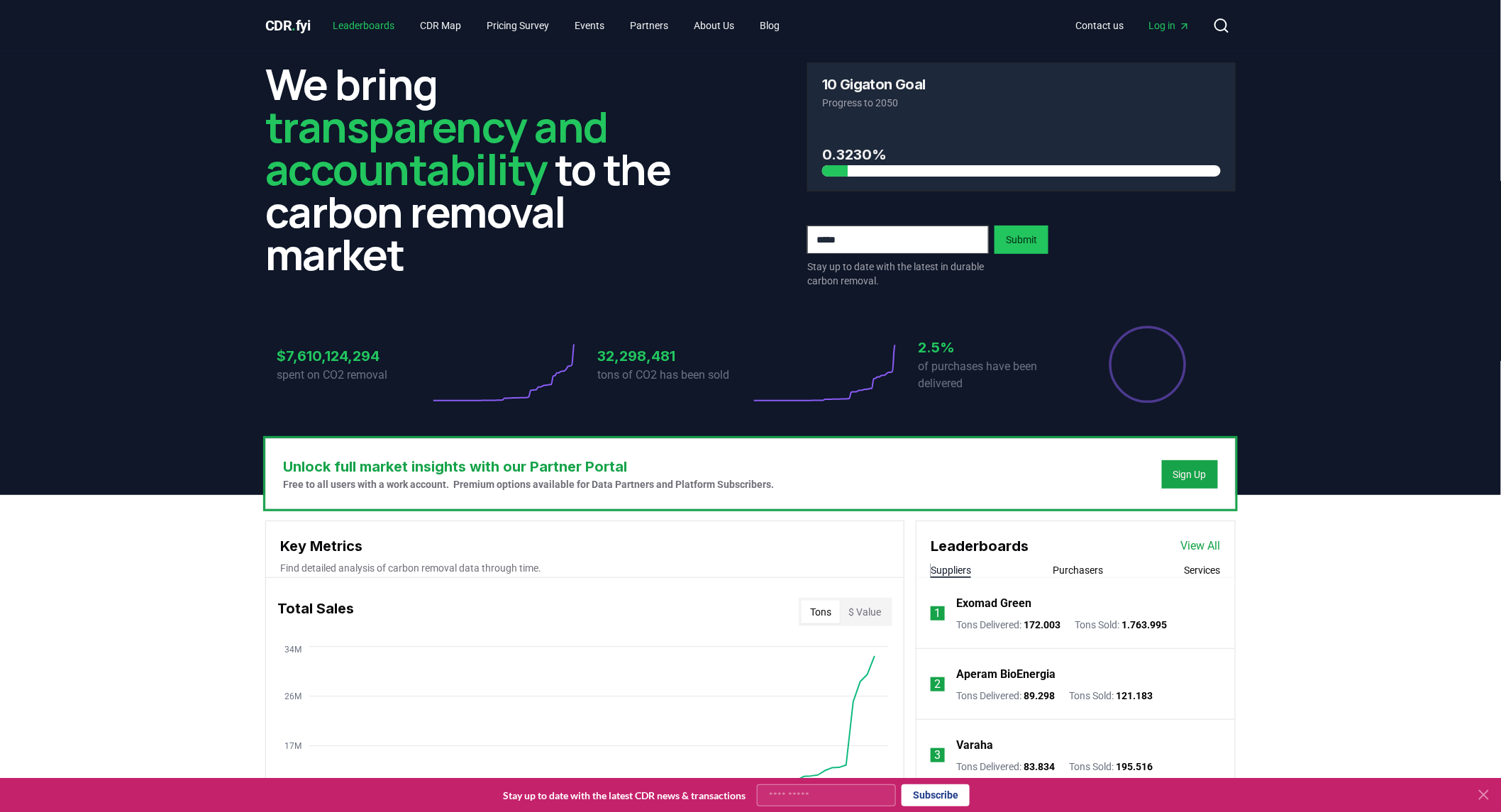 click on "Leaderboards" at bounding box center (364, 26) 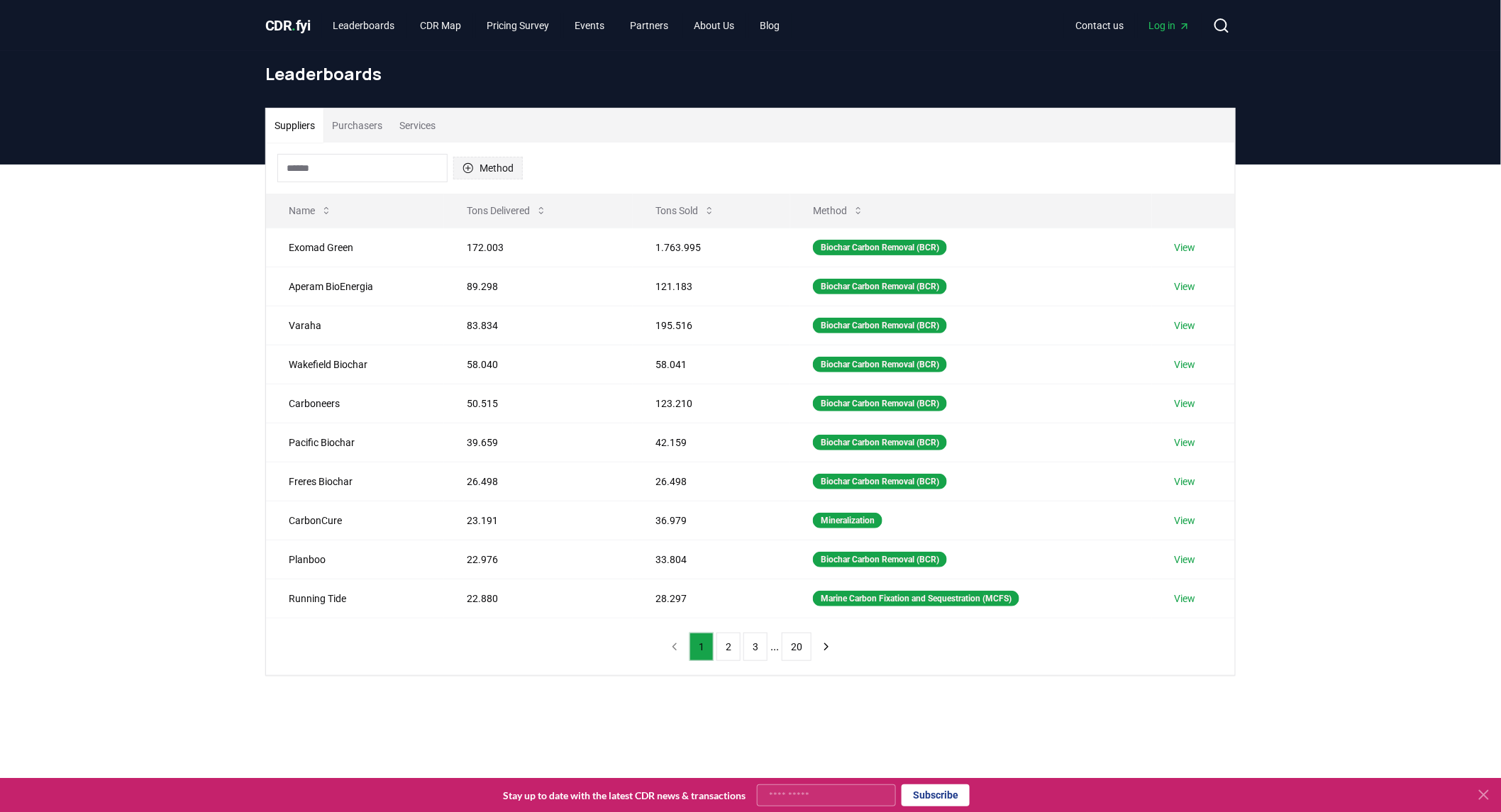 click on "Method" at bounding box center (488, 168) 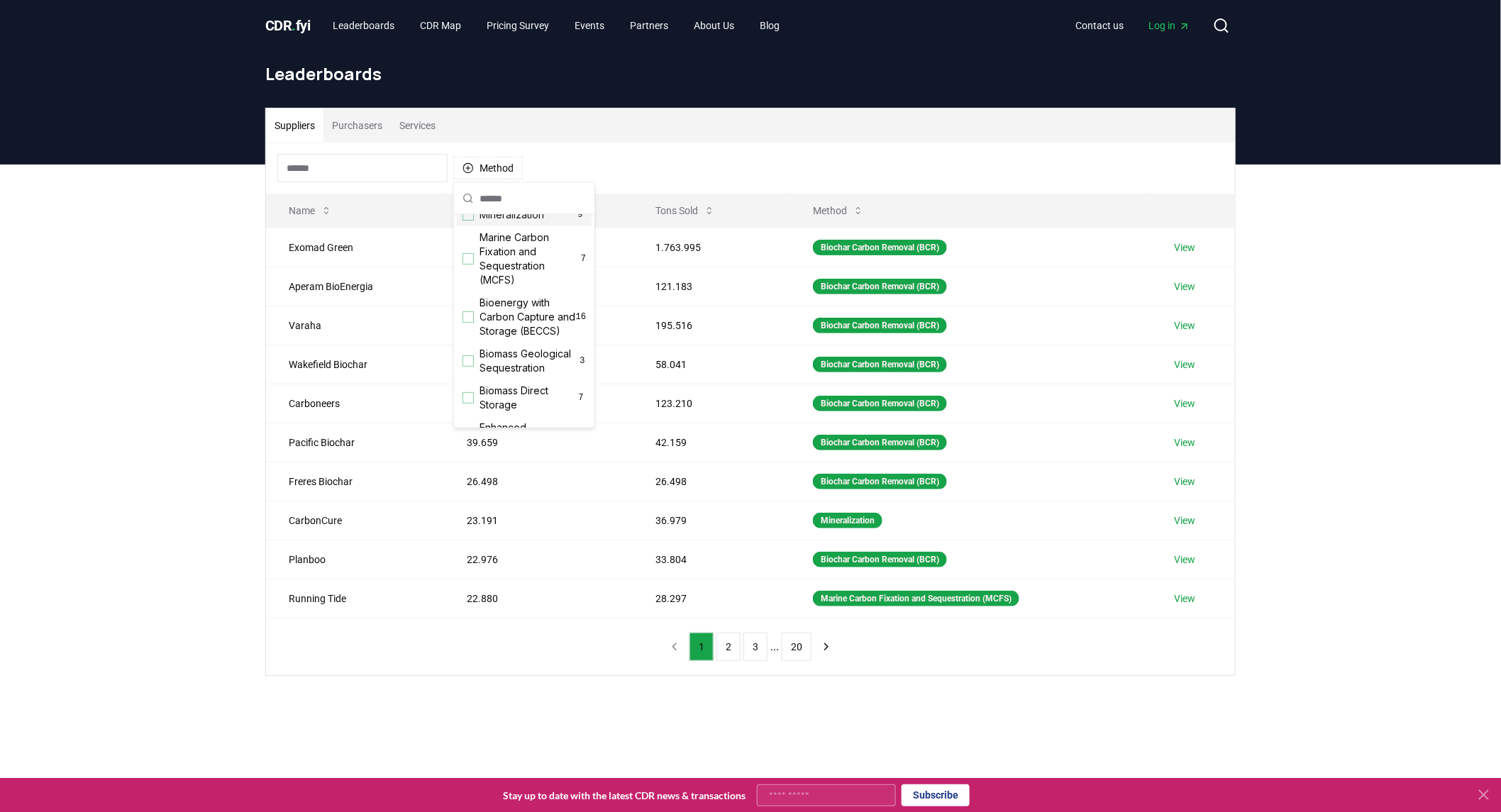 scroll, scrollTop: 79, scrollLeft: 0, axis: vertical 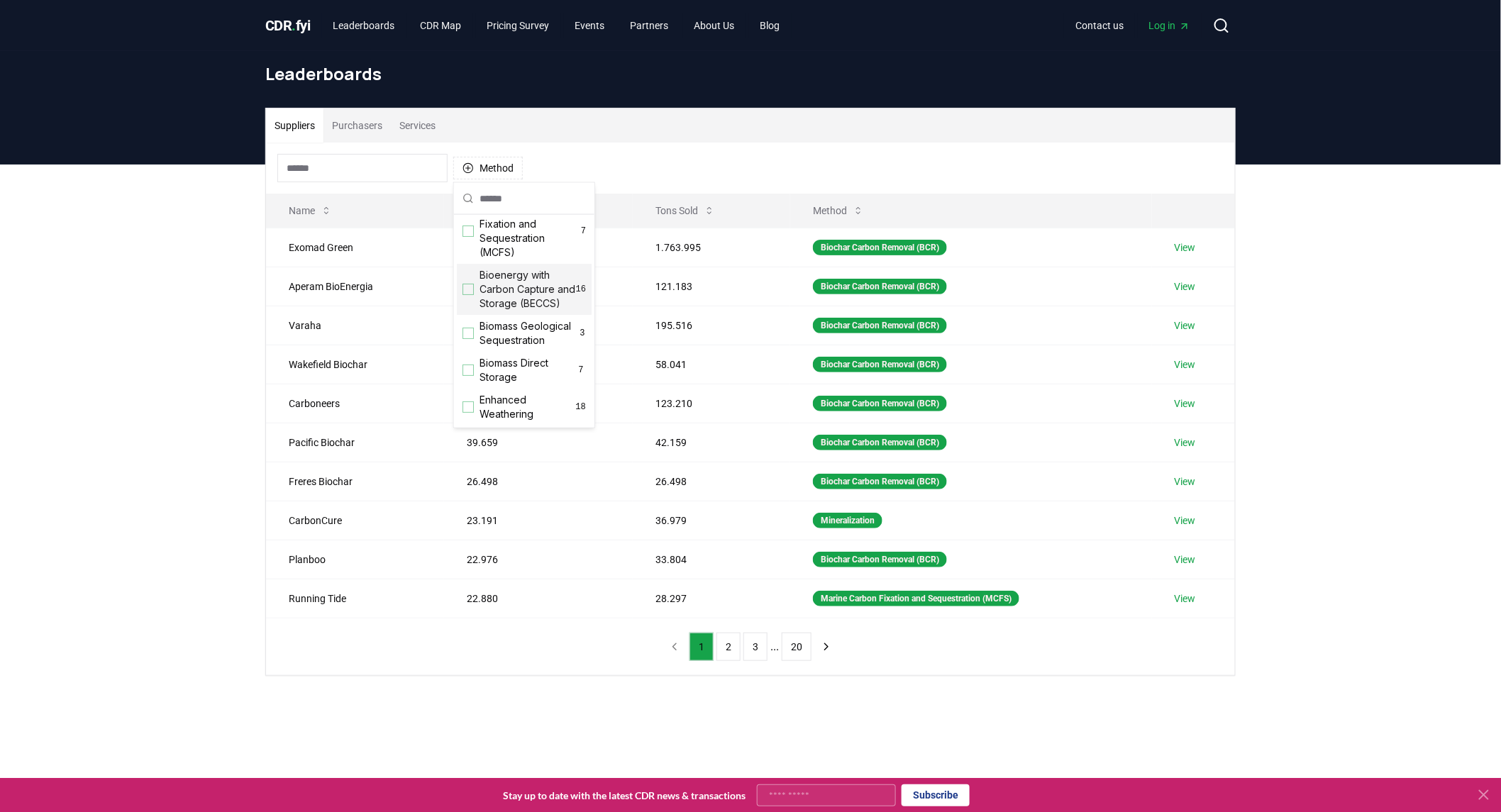 drag, startPoint x: 470, startPoint y: 300, endPoint x: 454, endPoint y: 301, distance: 16.03122 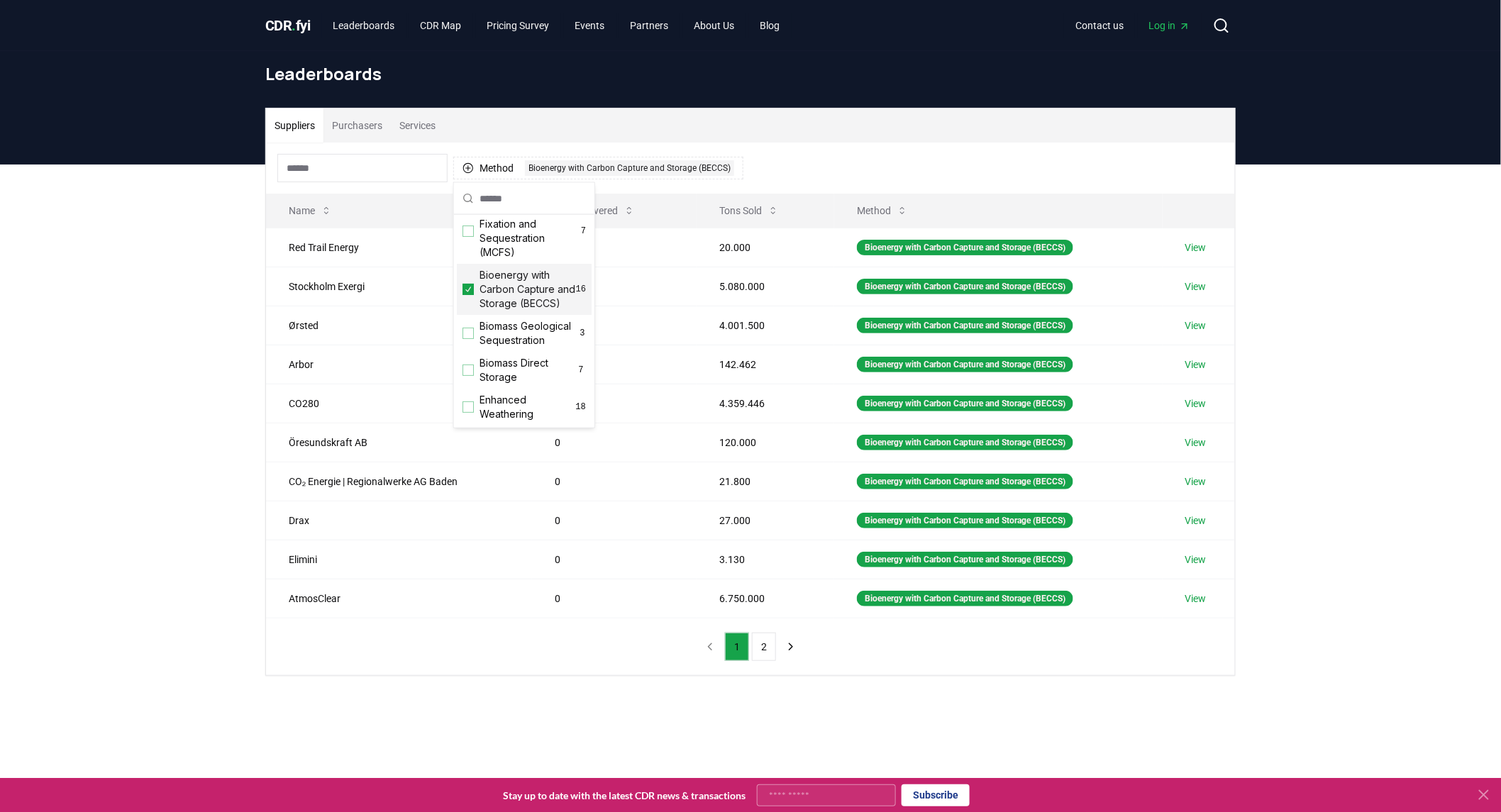 click on "Suppliers Purchasers Services Method 1 Bioenergy with Carbon Capture and Storage (BECCS) Name Tons Delivered Tons Sold Method Red Trail Energy 20.000 20.000 Bioenergy with Carbon Capture and Storage (BECCS) View Stockholm Exergi 0 5.080.000 Bioenergy with Carbon Capture and Storage (BECCS) View Ørsted 0 4.001.500 Bioenergy with Carbon Capture and Storage (BECCS) View Arbor 0 142.462 Bioenergy with Carbon Capture and Storage (BECCS) View CO280 0 4.359.446 Bioenergy with Carbon Capture and Storage (BECCS) View Öresundskraft AB 0 120.000 Bioenergy with Carbon Capture and Storage (BECCS) View CO₂ Energie | Regionalwerke AG Baden 0 21.800 Bioenergy with Carbon Capture and Storage (BECCS) View Drax 0 27.000 Bioenergy with Carbon Capture and Storage (BECCS) View Elimini 0 3.130 Bioenergy with Carbon Capture and Storage (BECCS) View AtmosClear 0 6.750.000 Bioenergy with Carbon Capture and Storage (BECCS) View 1 2" at bounding box center [750, 448] 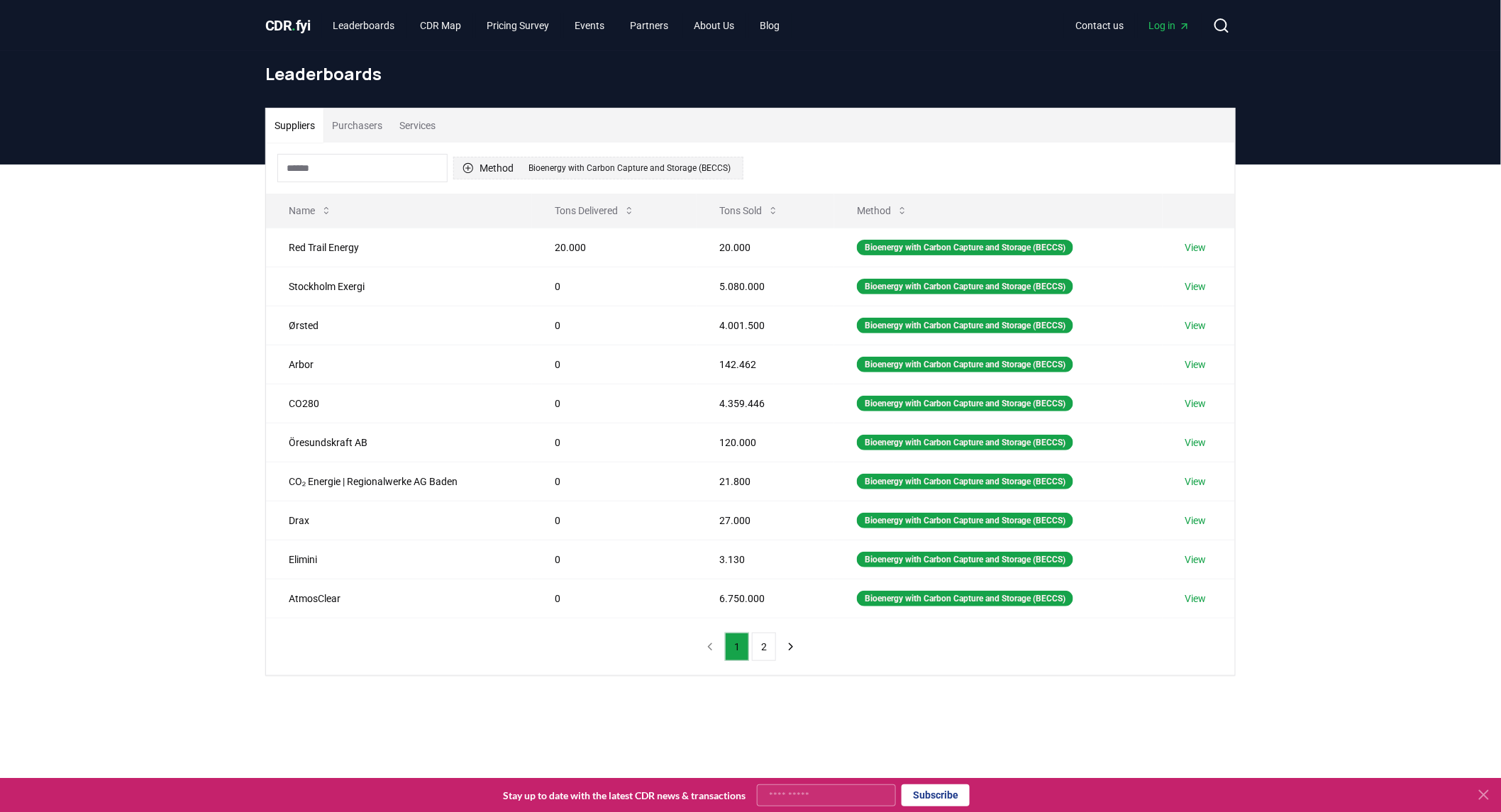 click on "Bioenergy with Carbon Capture and Storage (BECCS)" at bounding box center (629, 168) 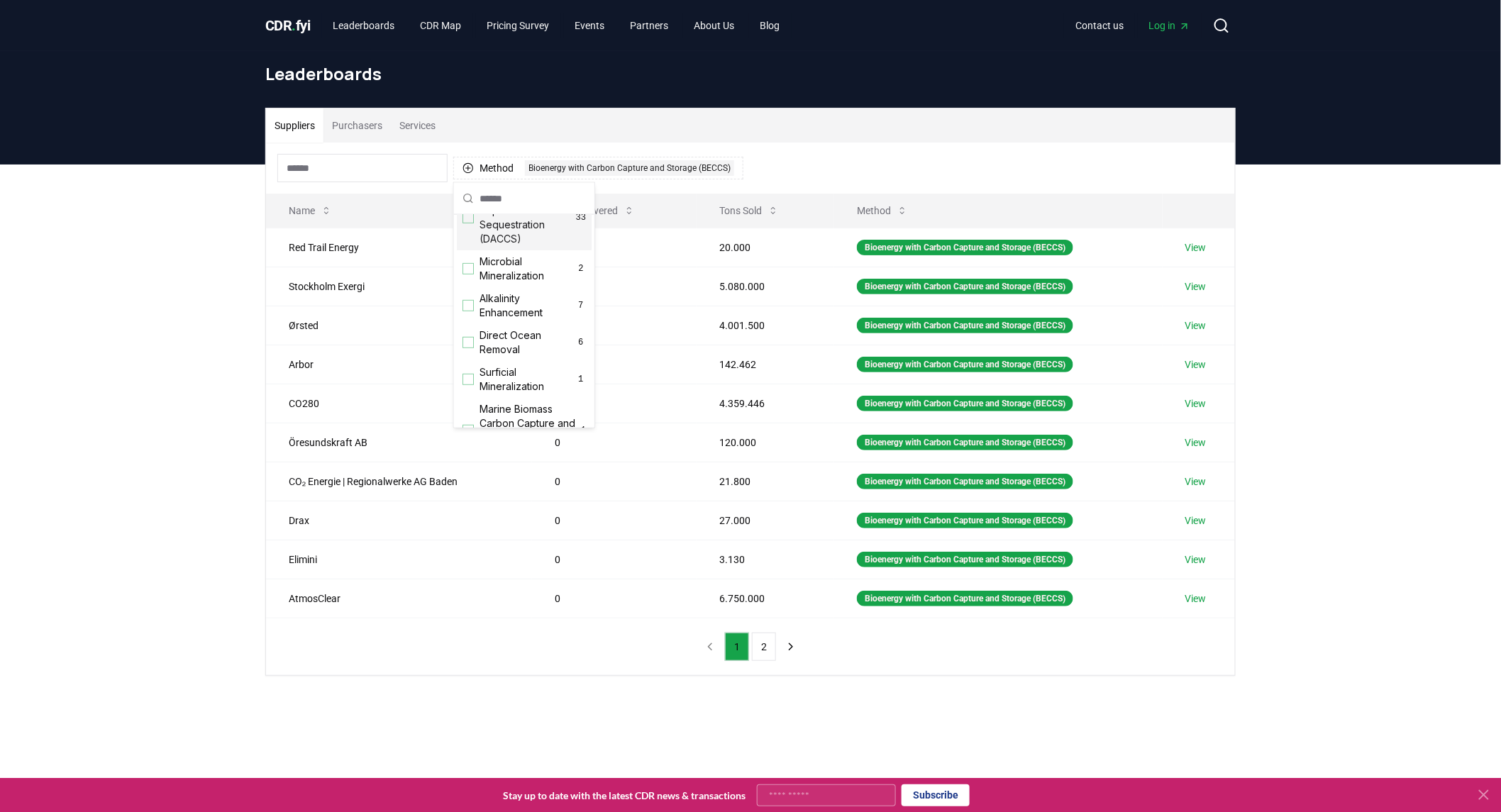 scroll, scrollTop: 394, scrollLeft: 0, axis: vertical 